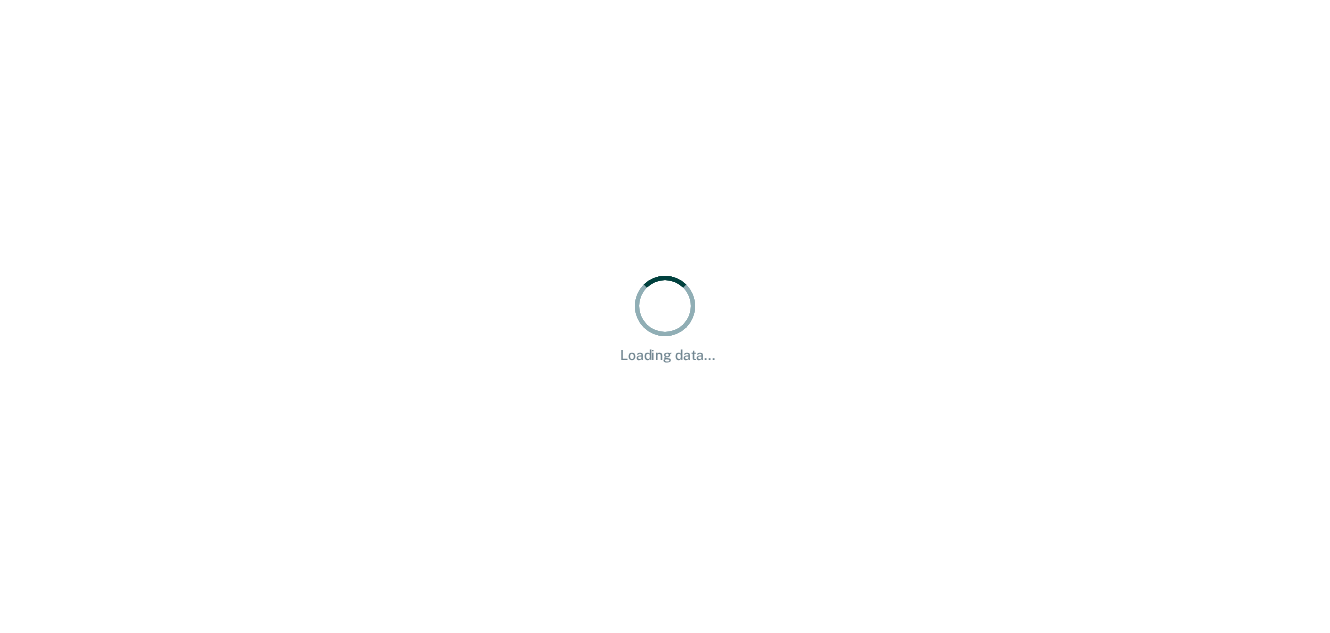 scroll, scrollTop: 0, scrollLeft: 0, axis: both 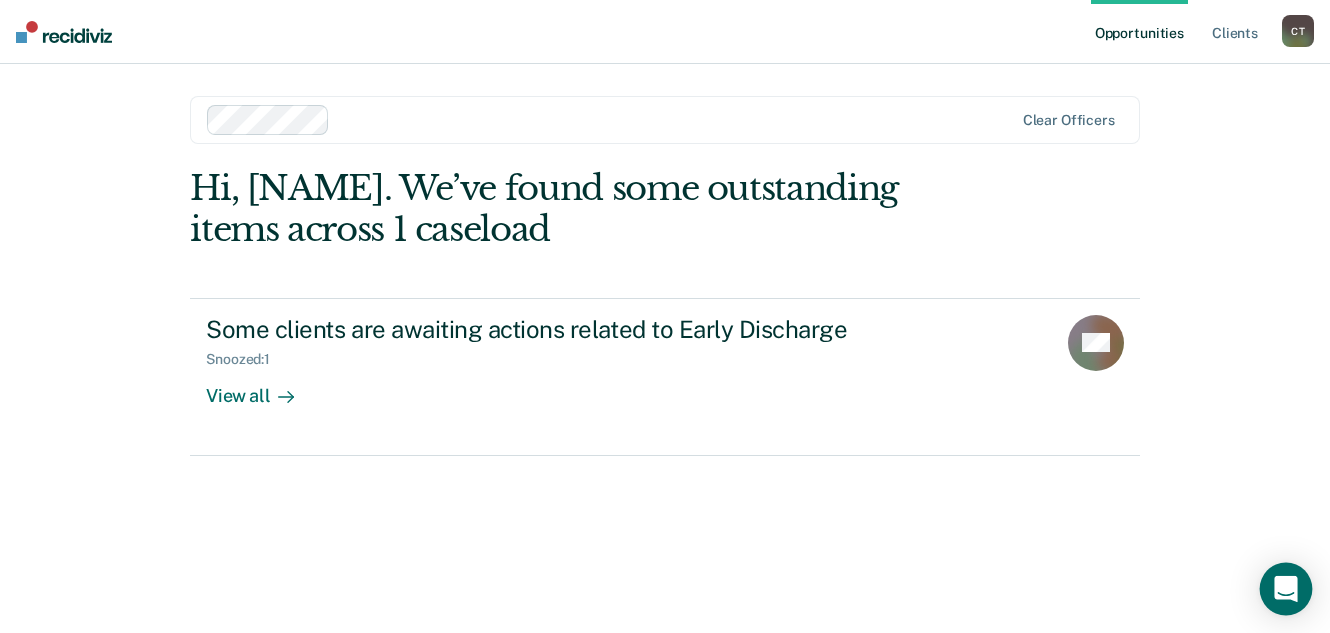 click at bounding box center [1286, 589] 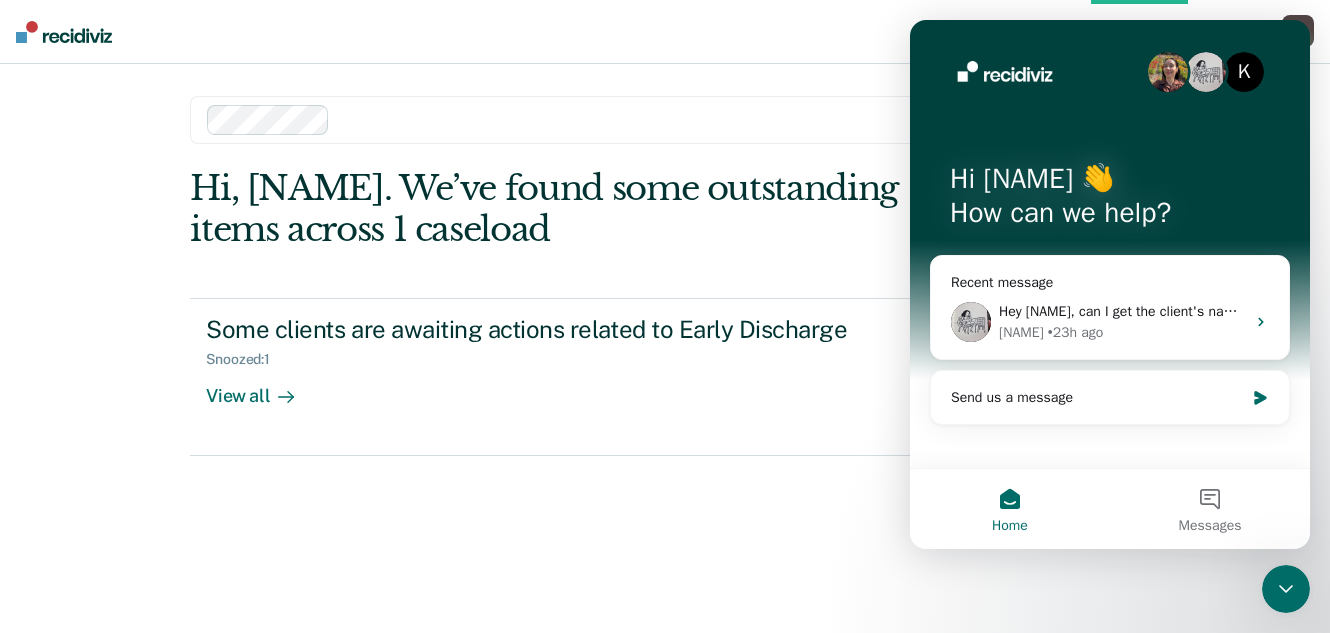scroll, scrollTop: 0, scrollLeft: 0, axis: both 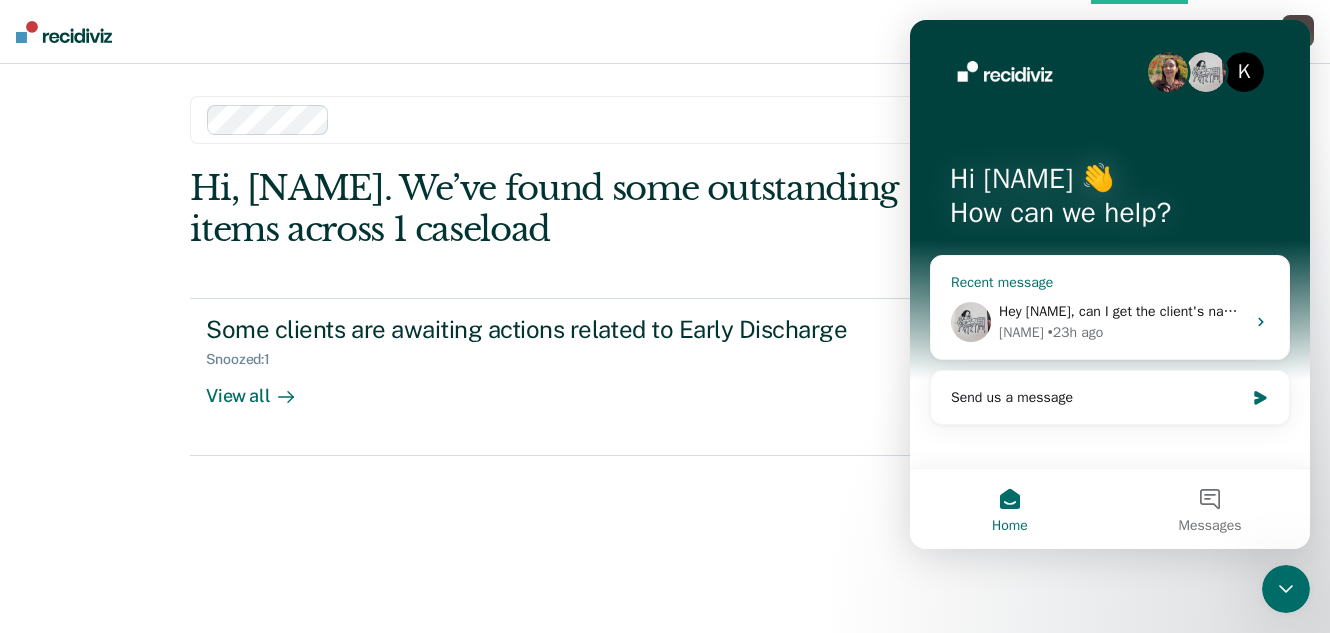 click on "Kim •  23h ago" at bounding box center (1122, 332) 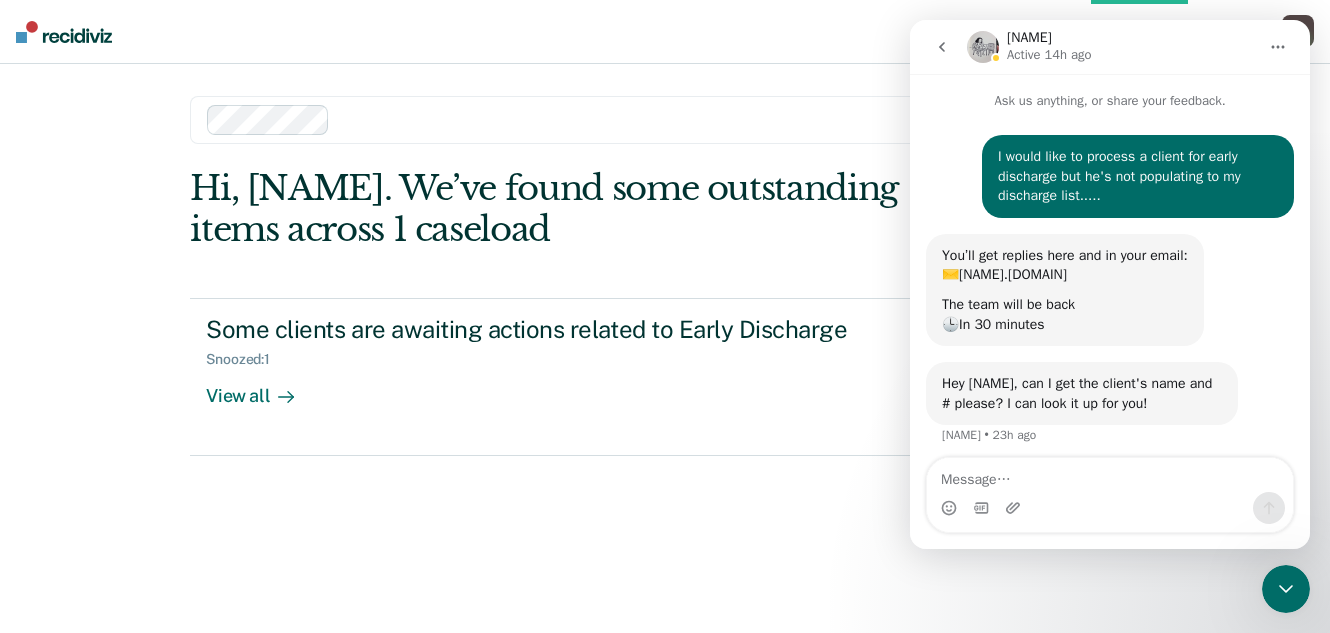 scroll, scrollTop: 9, scrollLeft: 0, axis: vertical 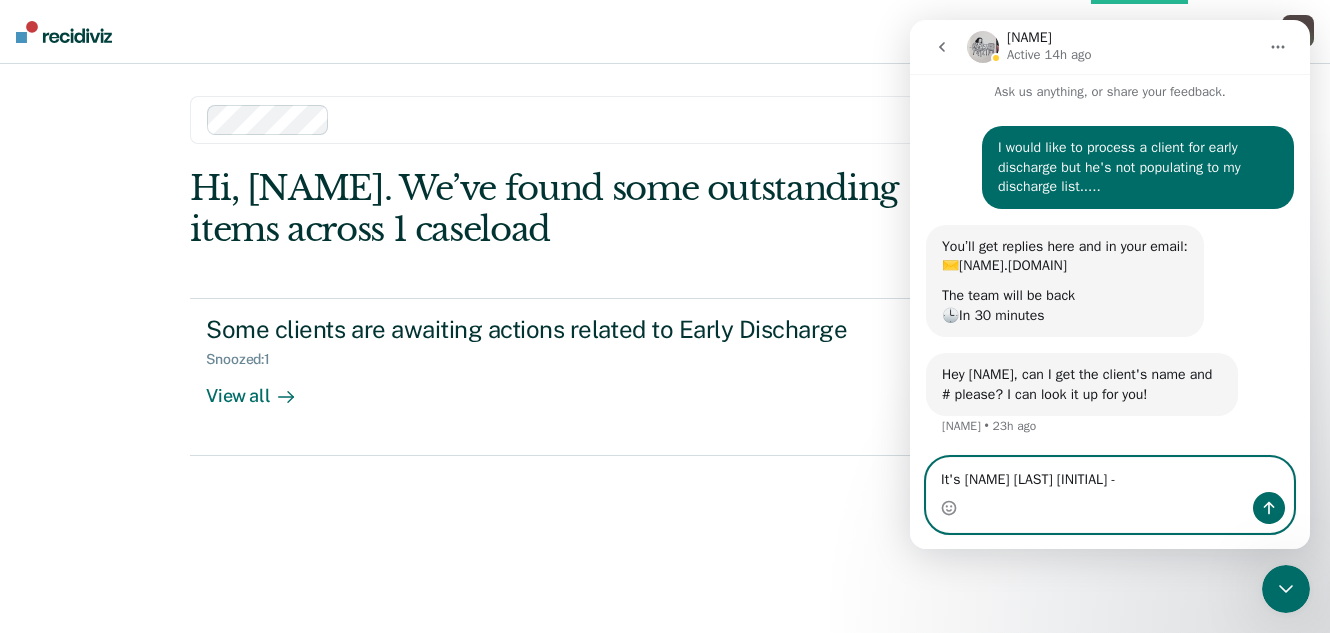 paste on "6806559" 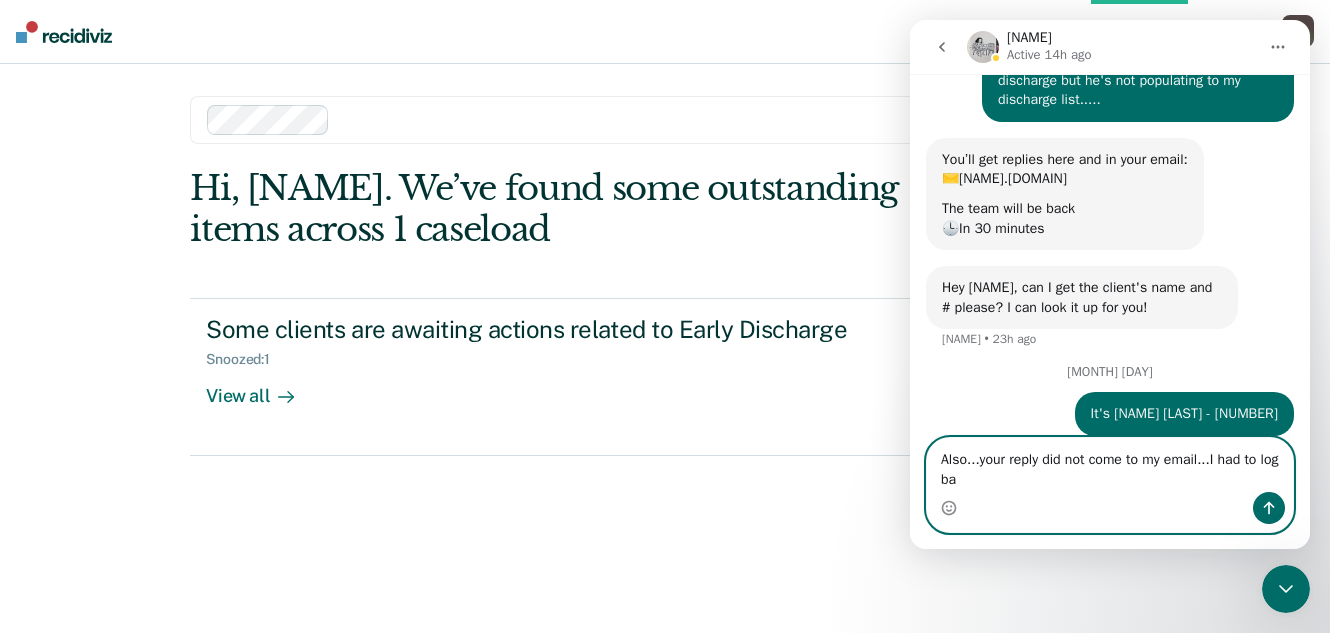 scroll, scrollTop: 143, scrollLeft: 0, axis: vertical 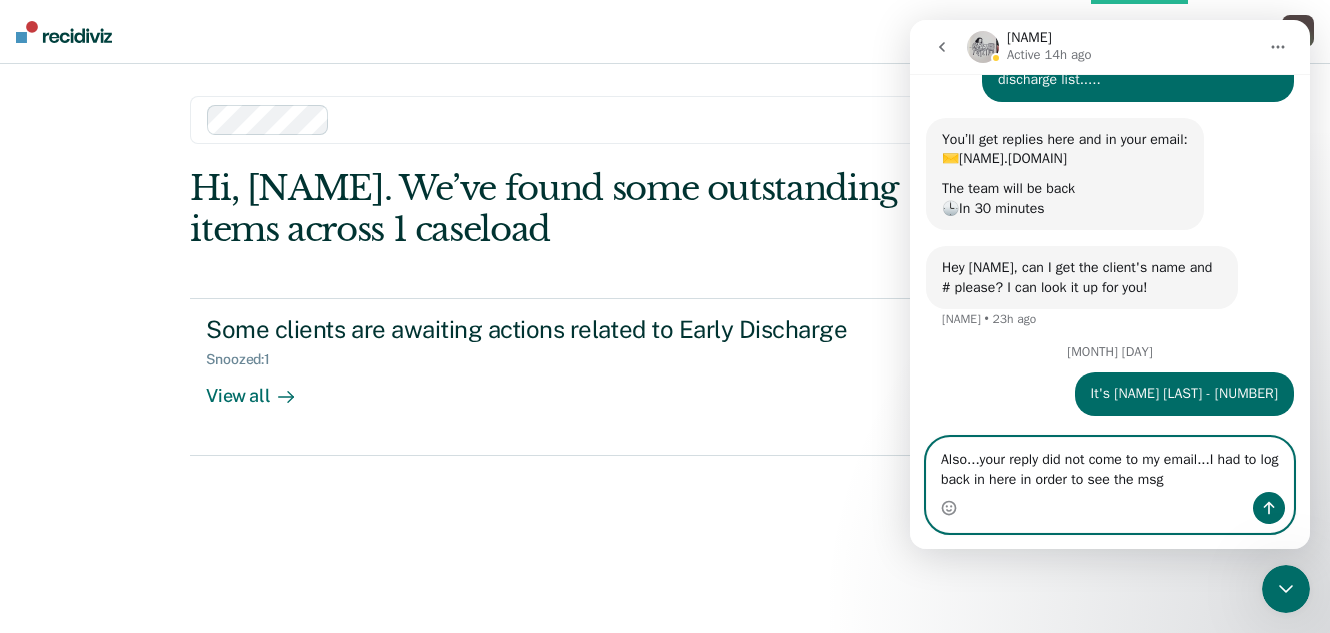 type on "Also...your reply did not come to my email...I had to log back in here in order to see the msg." 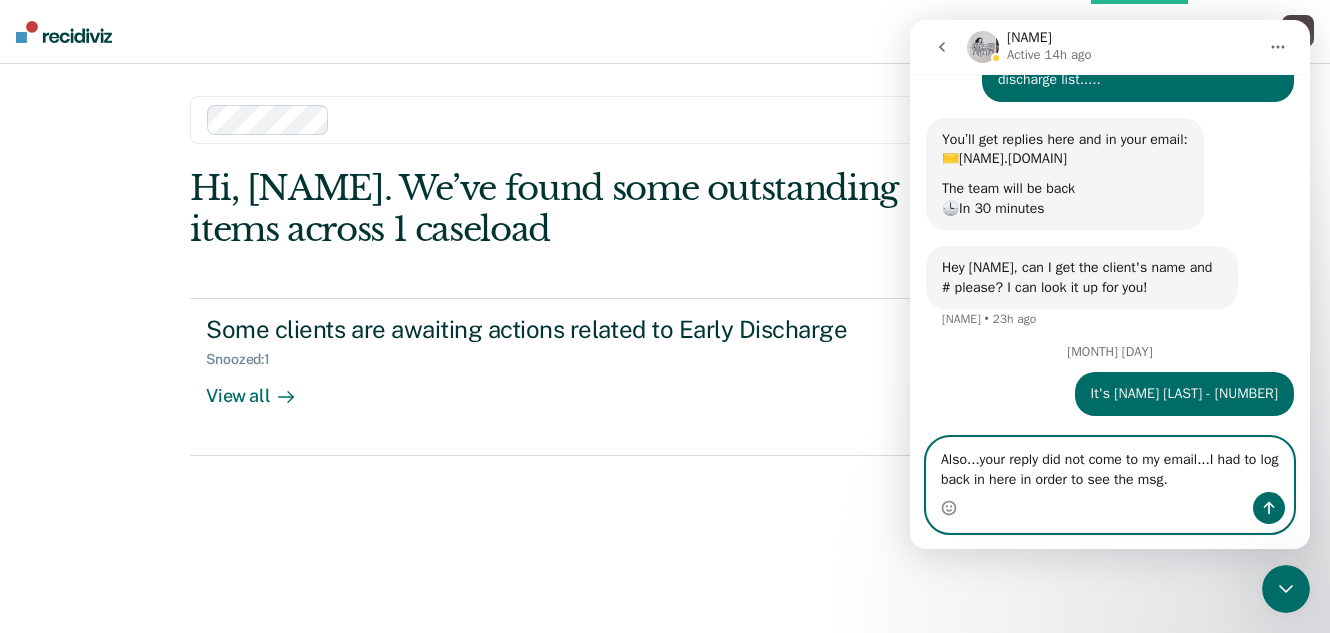 type 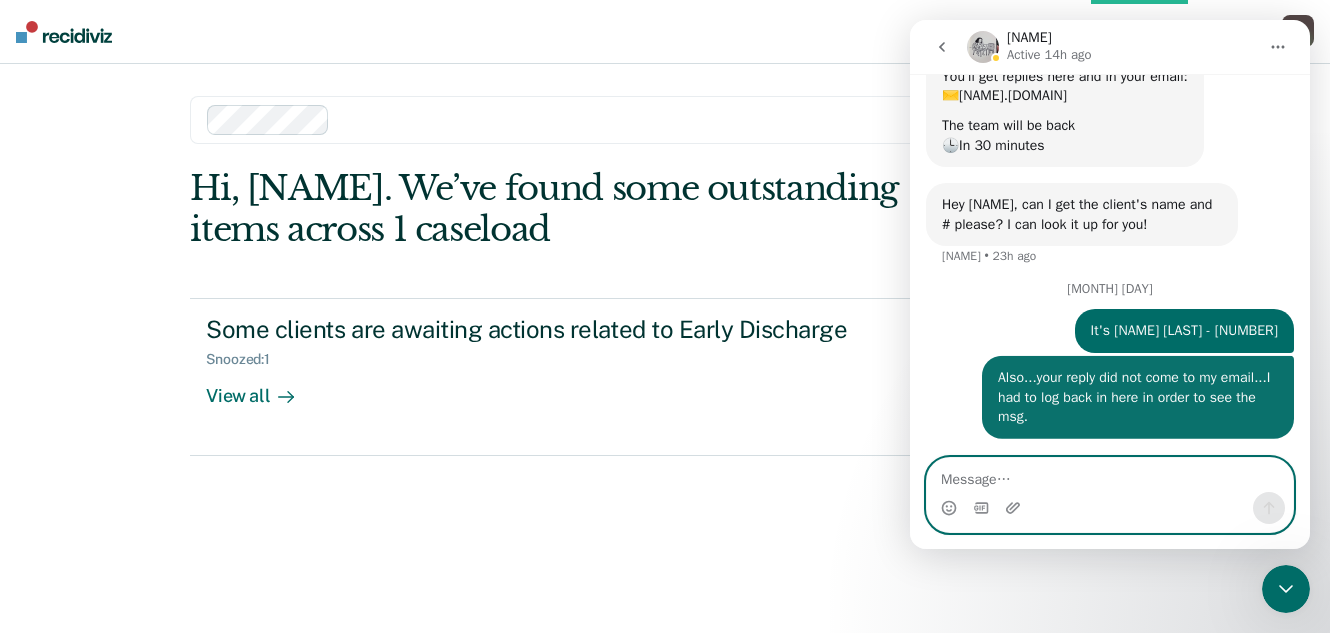 scroll, scrollTop: 208, scrollLeft: 0, axis: vertical 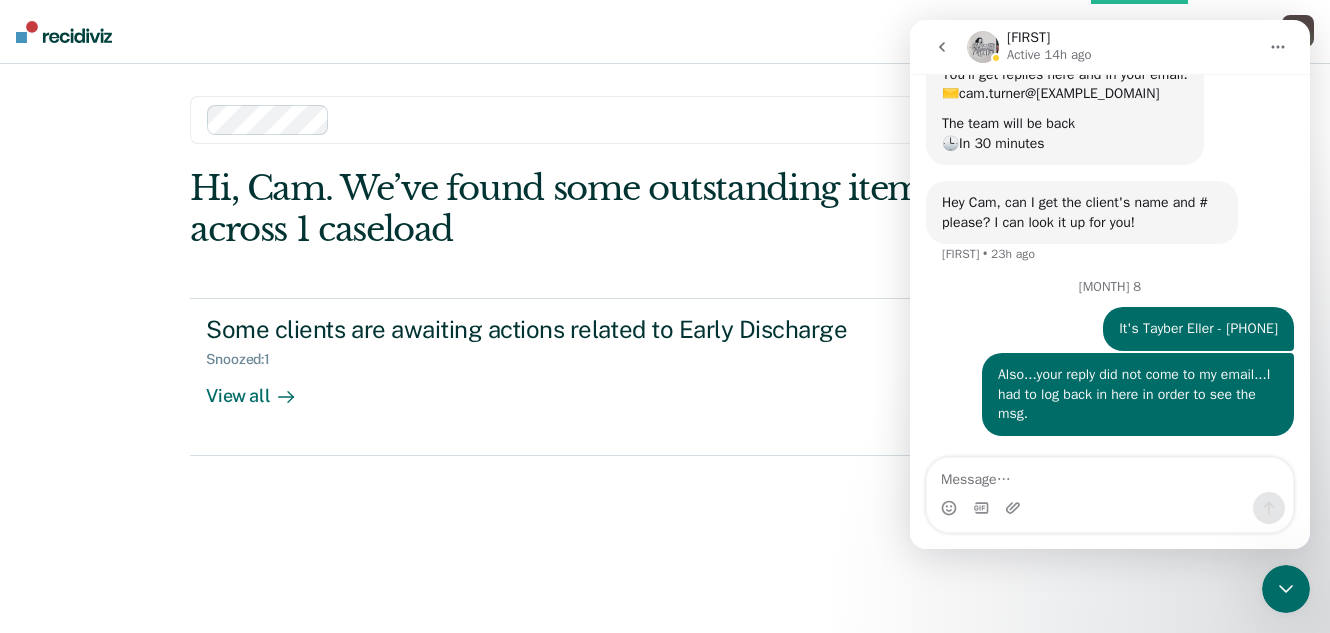 click 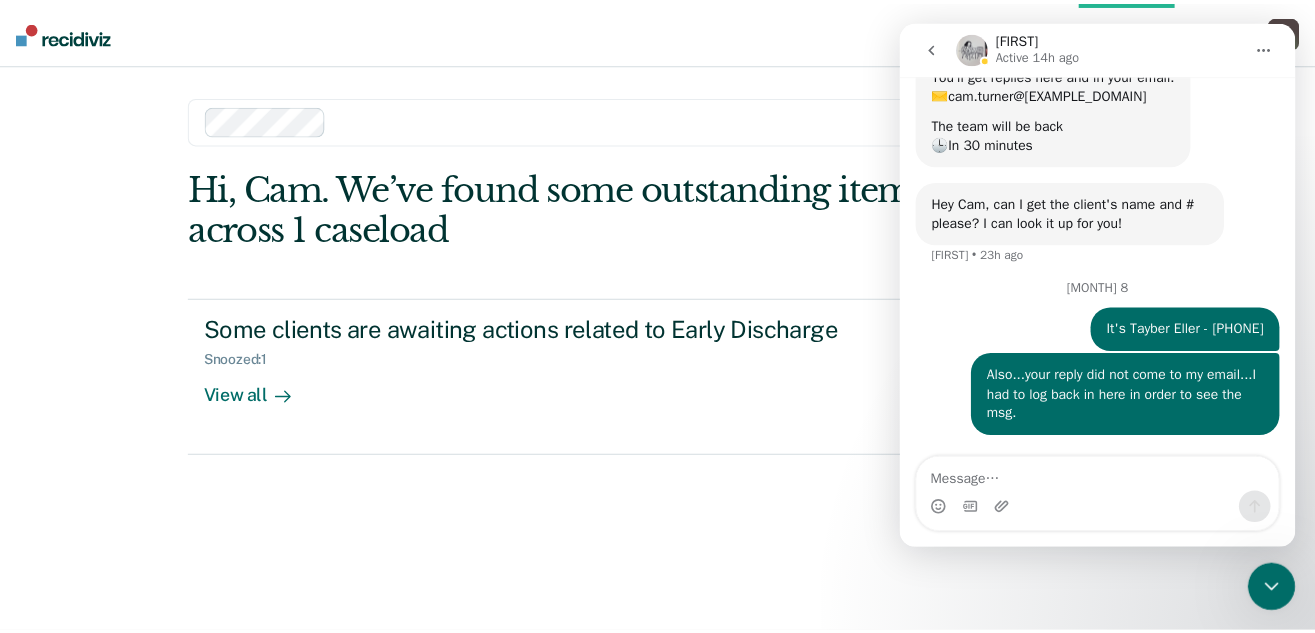 scroll, scrollTop: 0, scrollLeft: 0, axis: both 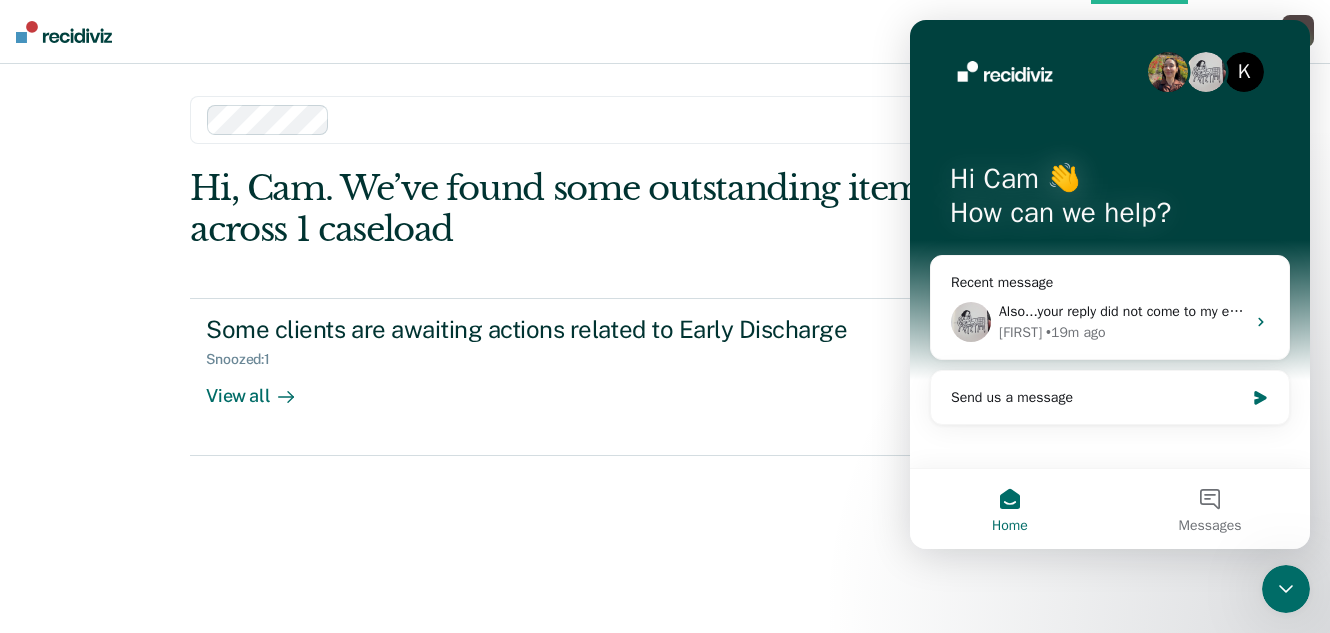 click on "Clear   officers Hi, Cam. We’ve found some outstanding items across 1 caseload Some clients are awaiting actions related to Early Discharge Snoozed :  1 View all   OG" at bounding box center [665, 324] 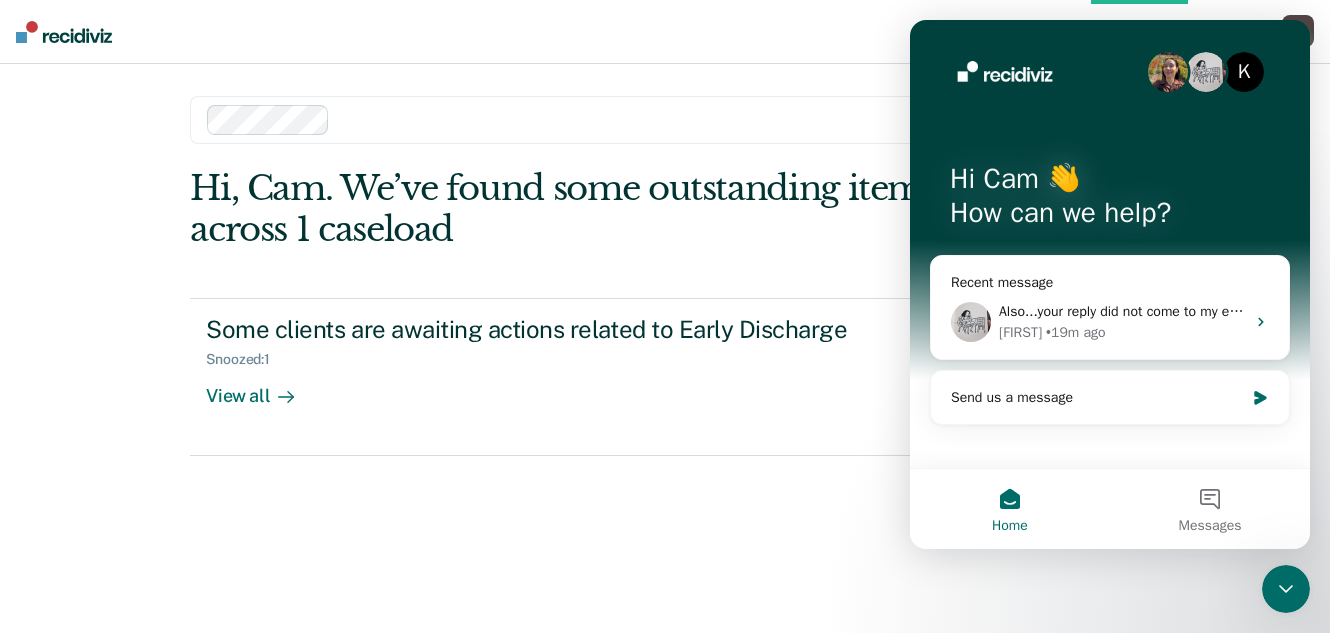 click on "Hi, Cam. We’ve found some outstanding items across 1 caseload Some clients are awaiting actions related to Early Discharge Snoozed :  1 View all   OG" at bounding box center (665, 372) 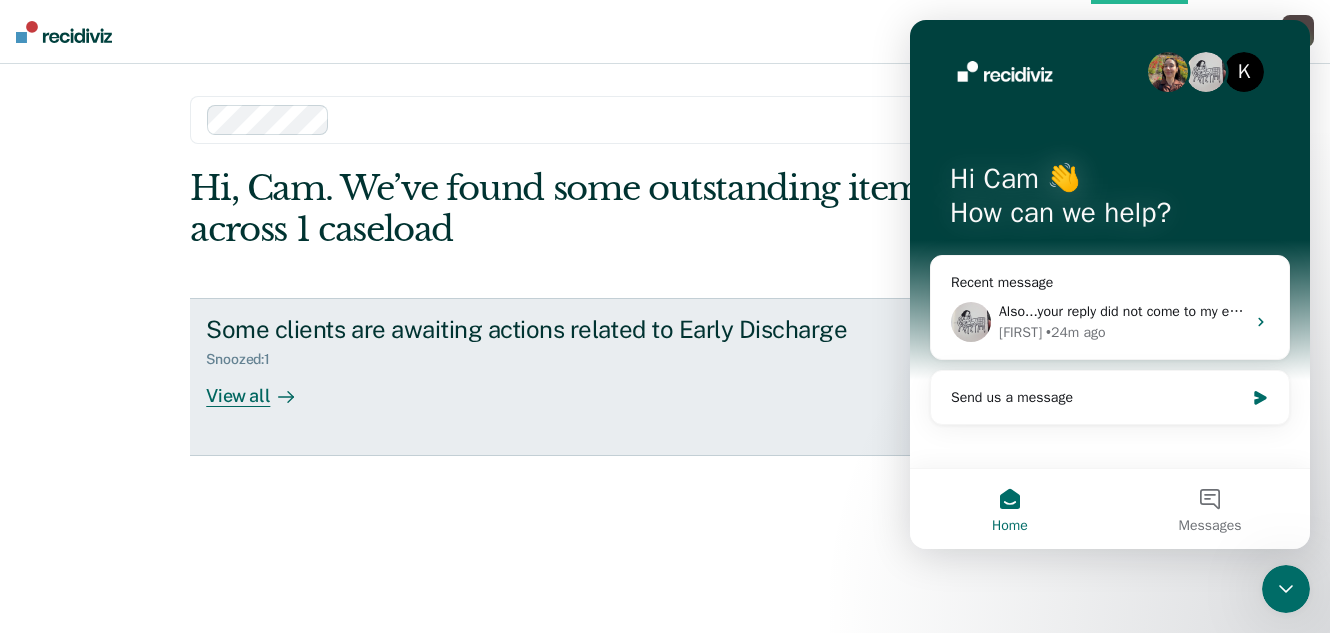 click on "View all" at bounding box center [262, 387] 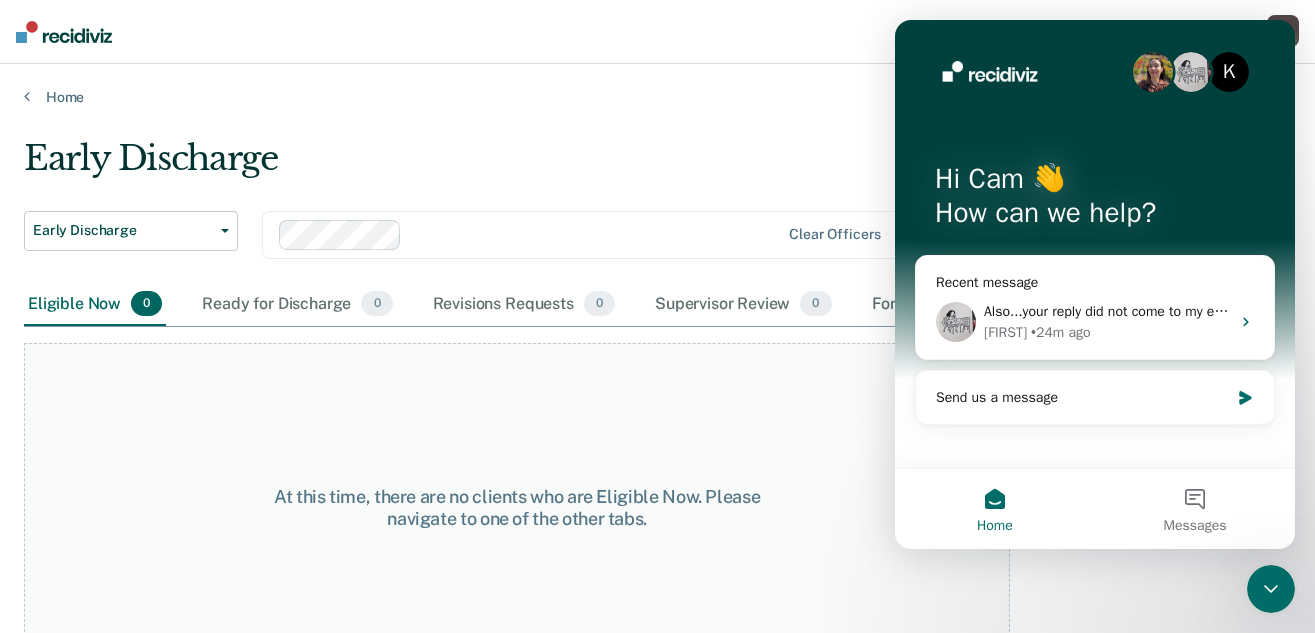 click on "Early Discharge" at bounding box center [517, 166] 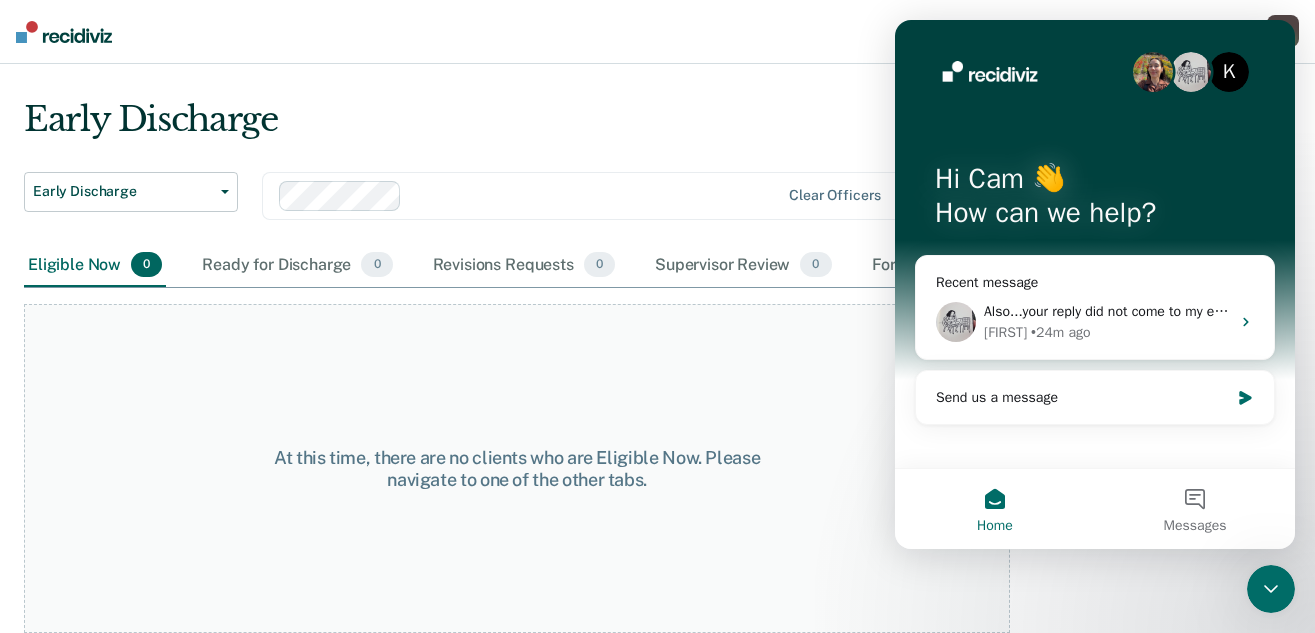 scroll, scrollTop: 38, scrollLeft: 0, axis: vertical 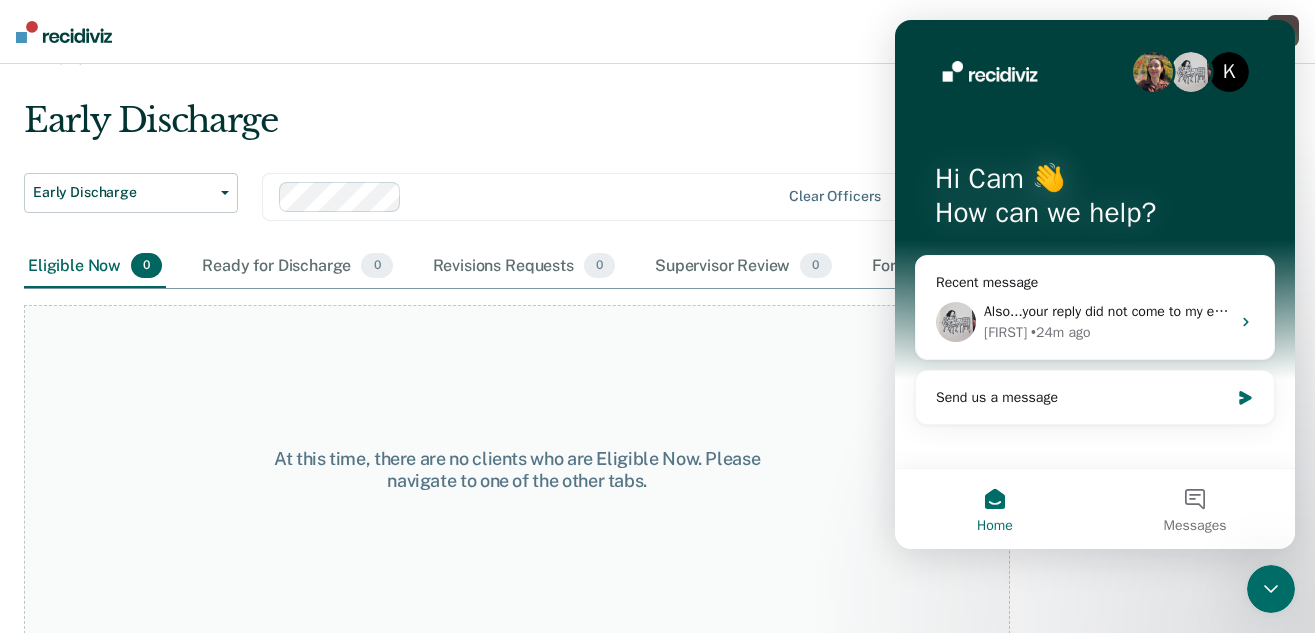 click on "Early Discharge" at bounding box center [517, 128] 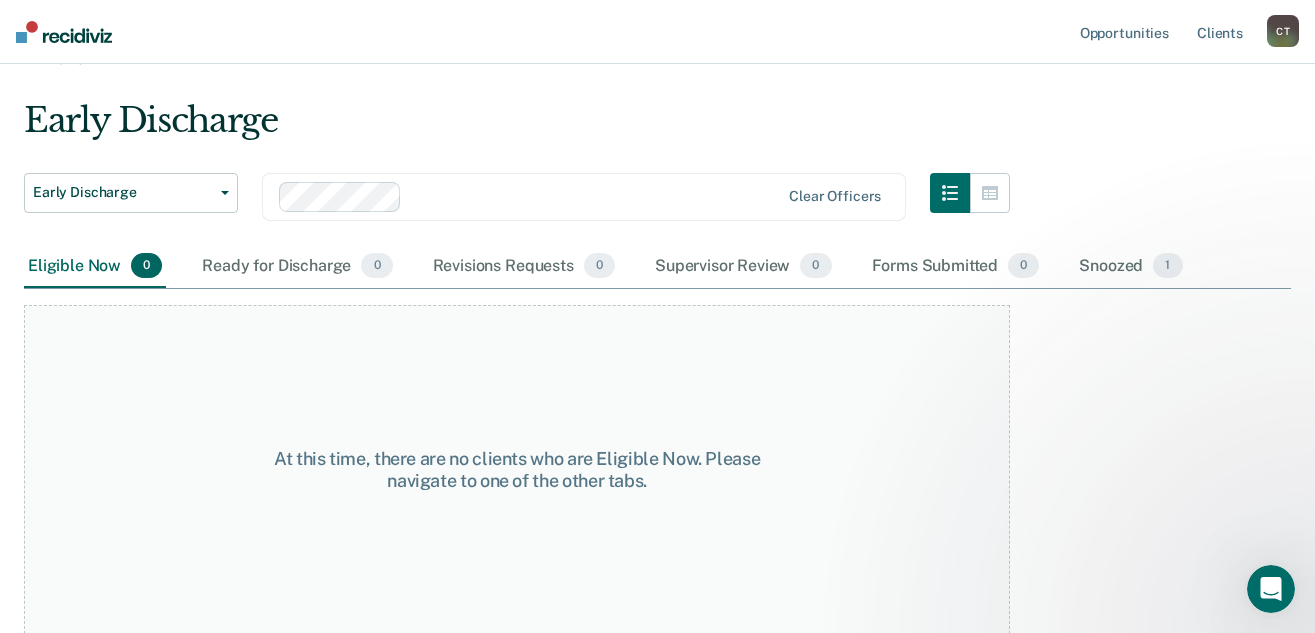 scroll, scrollTop: 0, scrollLeft: 0, axis: both 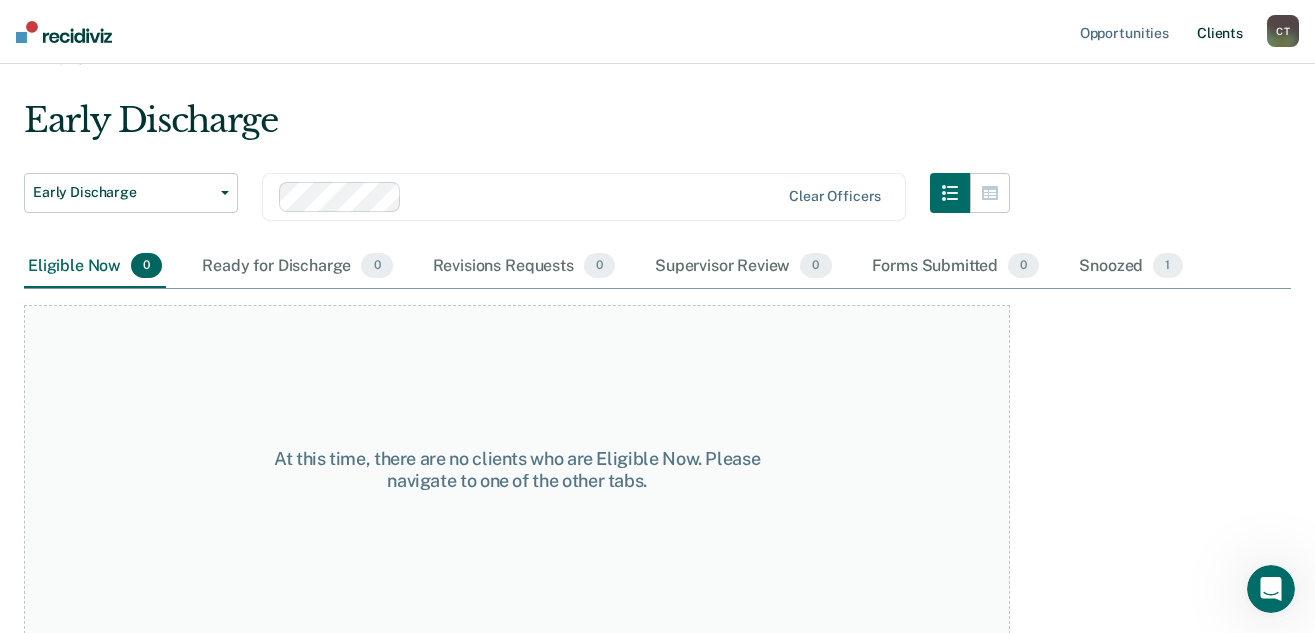 click on "Client s" at bounding box center (1220, 32) 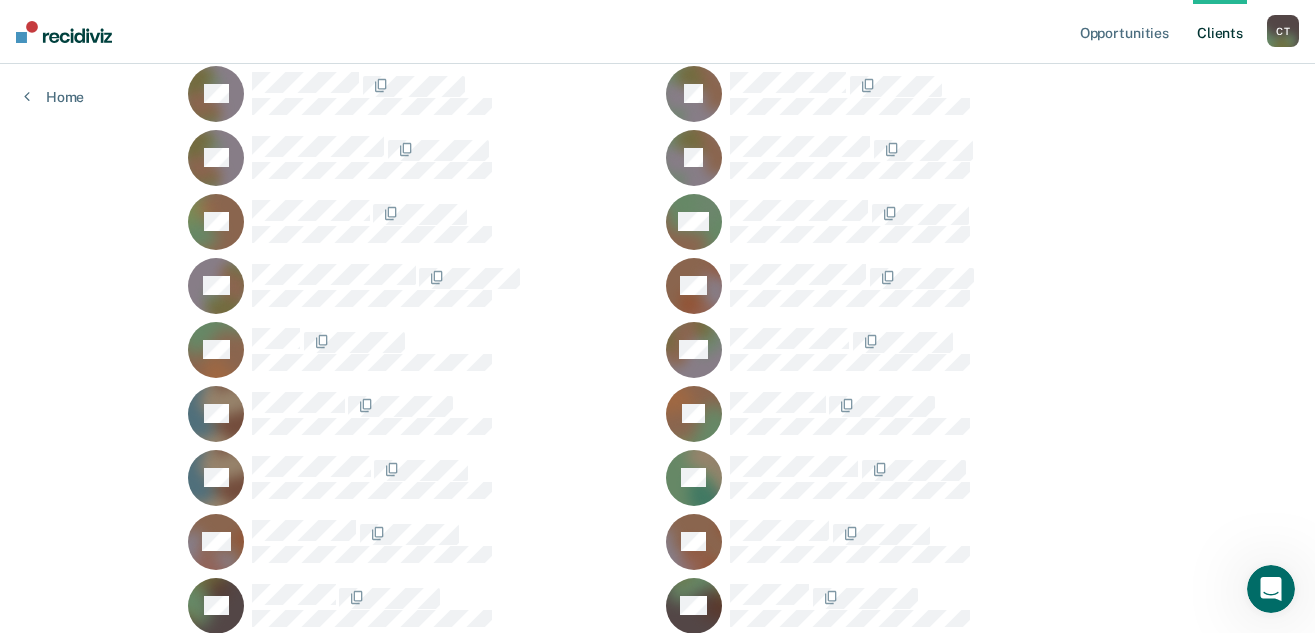 scroll, scrollTop: 302, scrollLeft: 0, axis: vertical 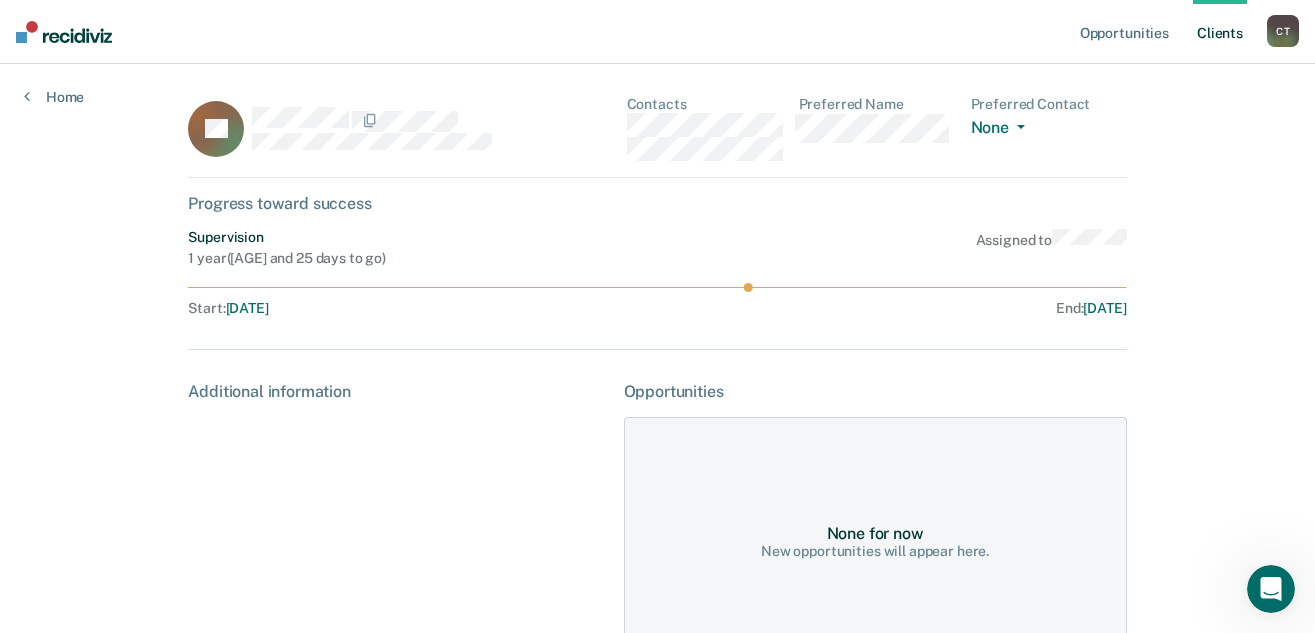 click on "Additional information" at bounding box center (397, 391) 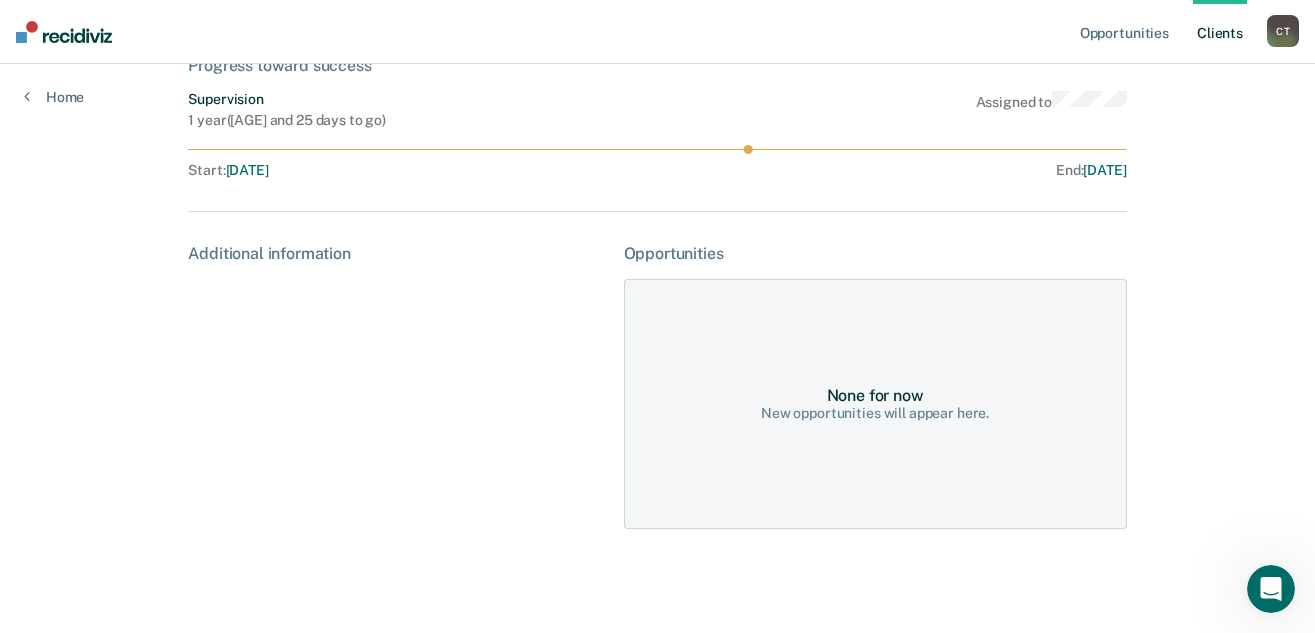 scroll, scrollTop: 0, scrollLeft: 0, axis: both 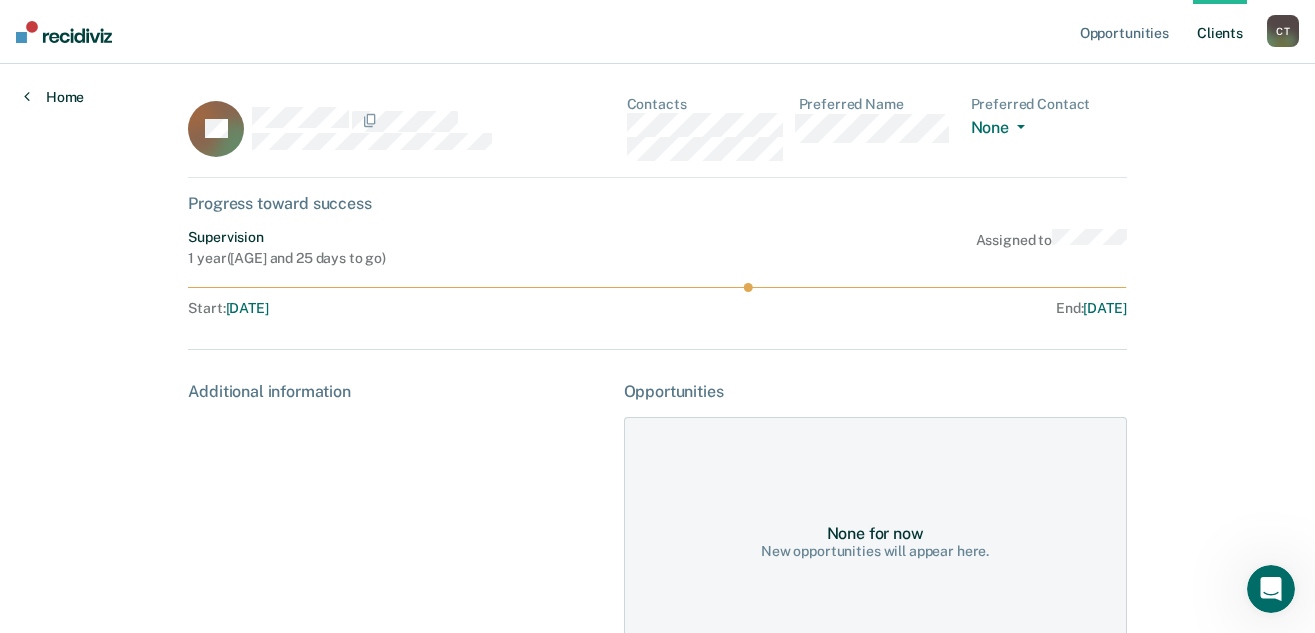 click on "Home" at bounding box center (54, 97) 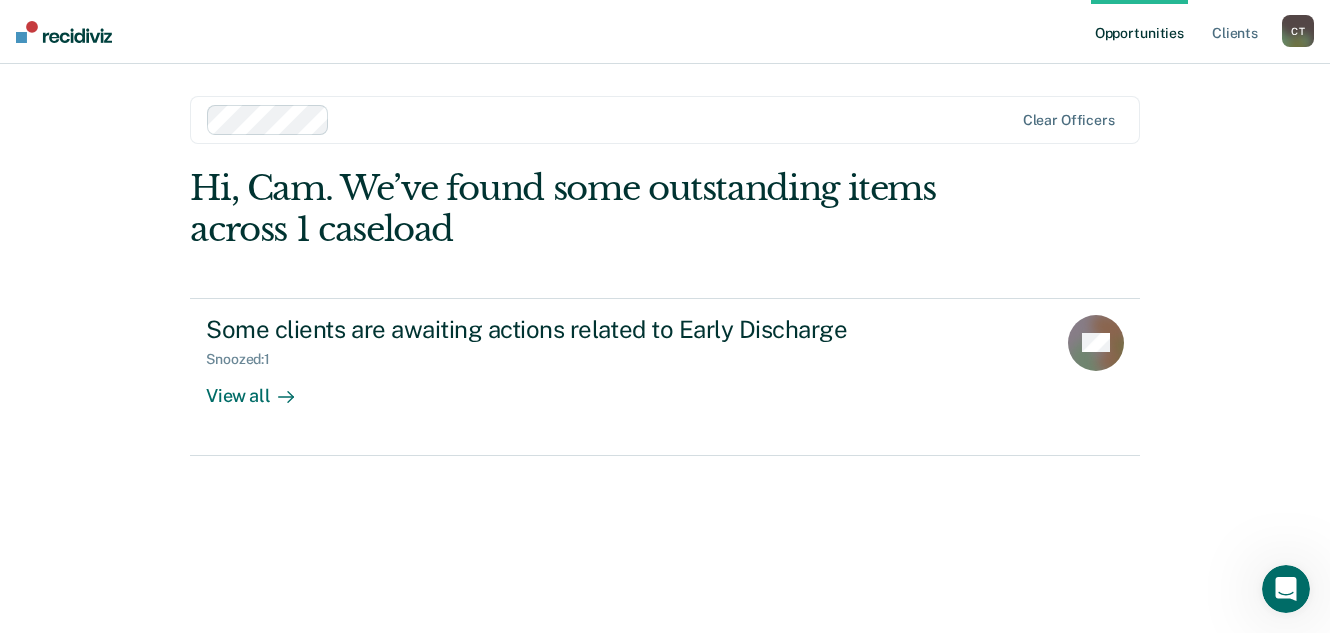 click on "C T" at bounding box center [1298, 31] 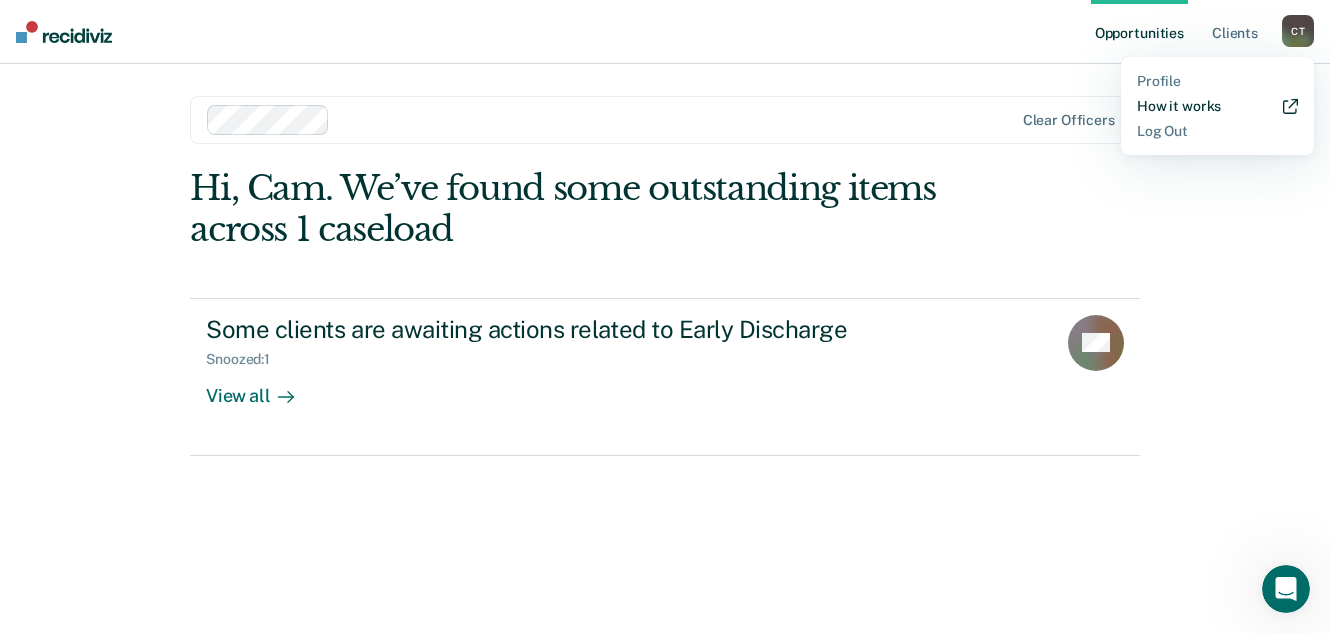 click on "How it works" at bounding box center [1217, 106] 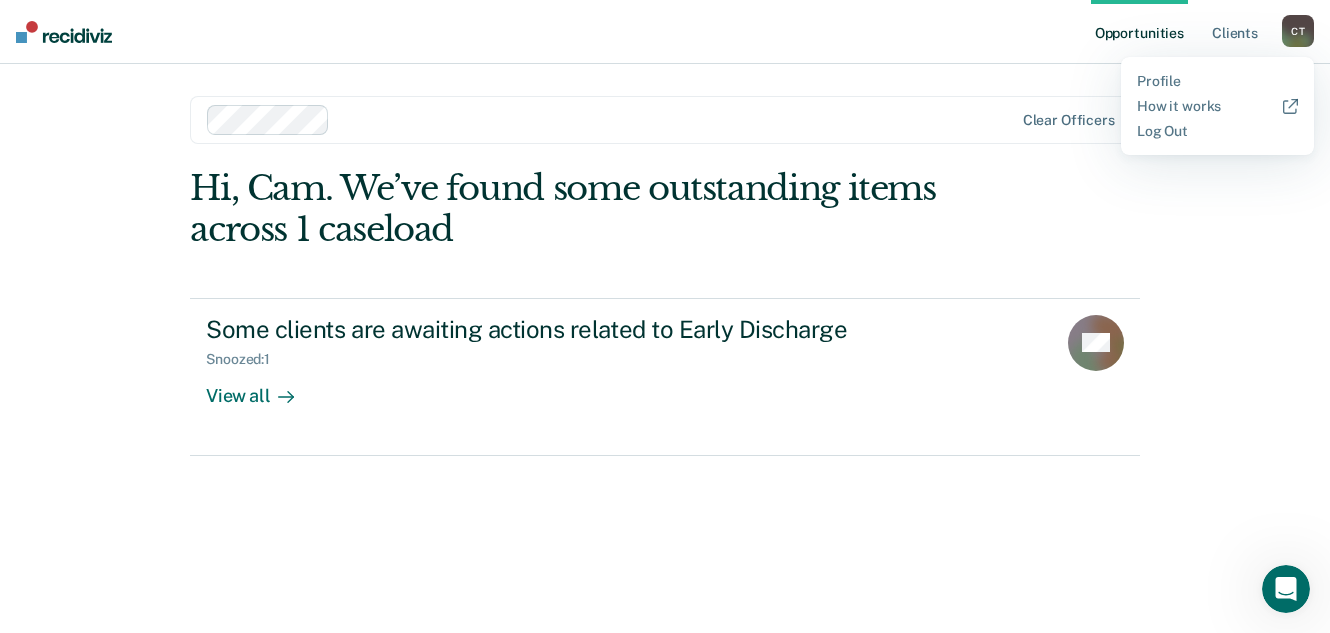 click on "Opportunities Client s Cam Turner C T Profile How it works Log Out" at bounding box center [665, 32] 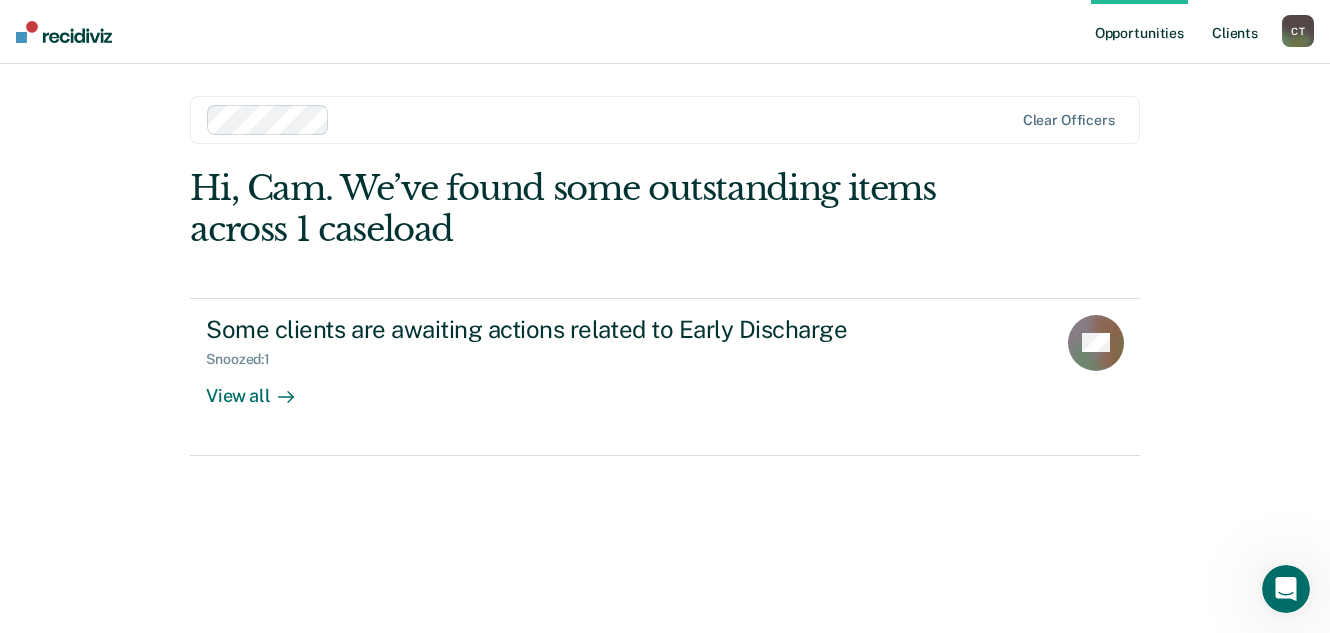 click on "Client s" at bounding box center (1235, 32) 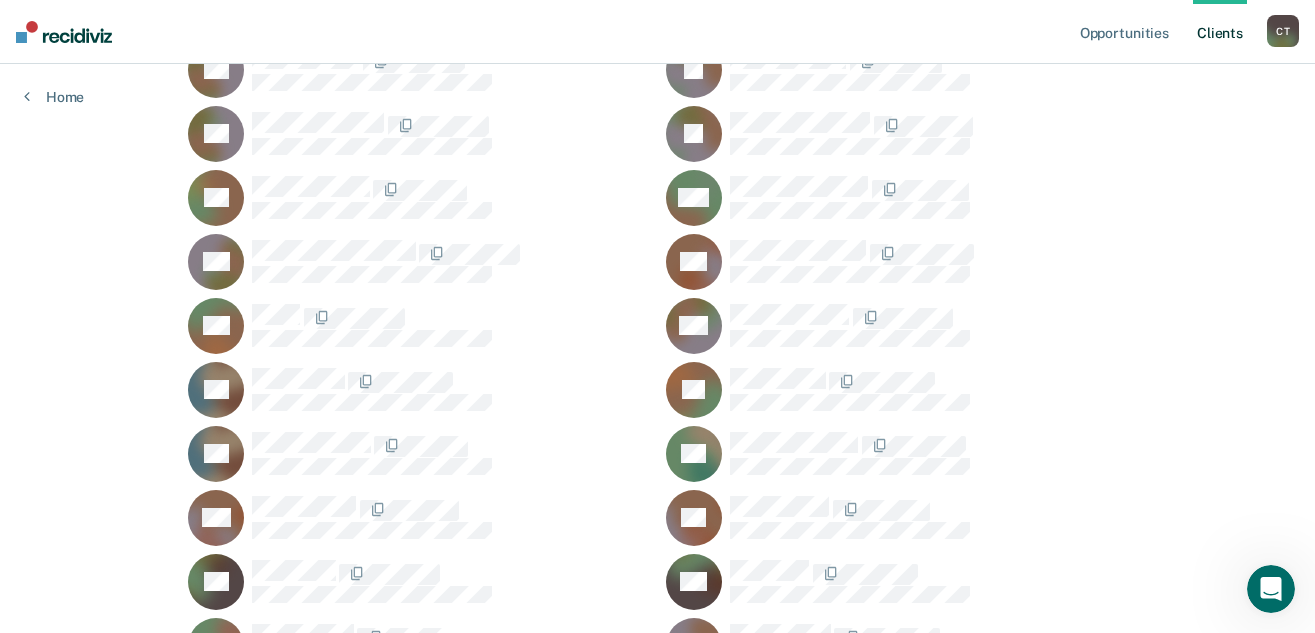 scroll, scrollTop: 335, scrollLeft: 0, axis: vertical 